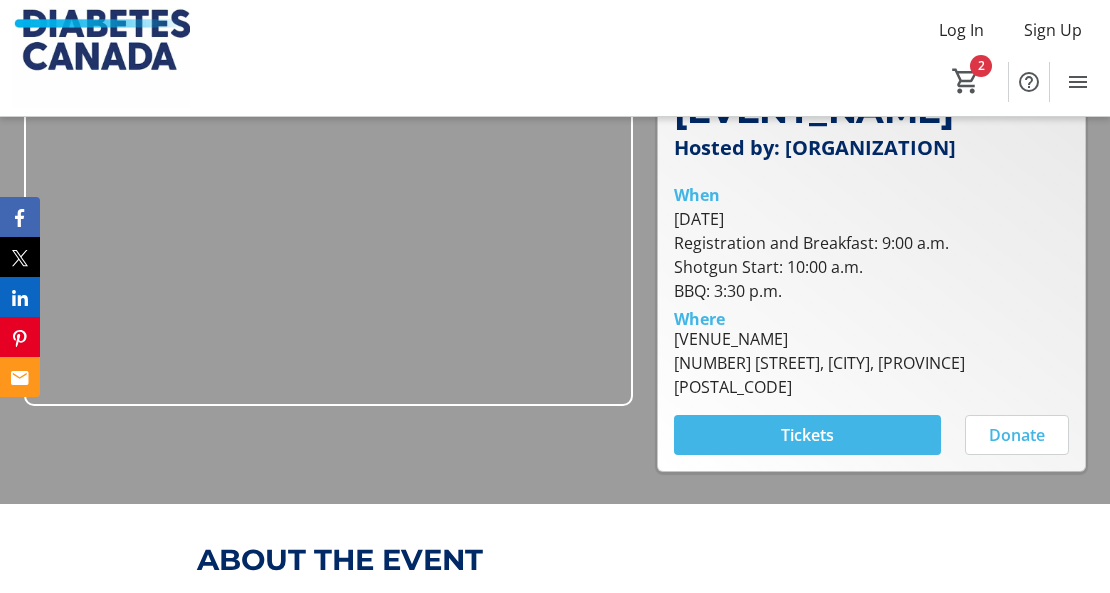 scroll, scrollTop: 266, scrollLeft: 0, axis: vertical 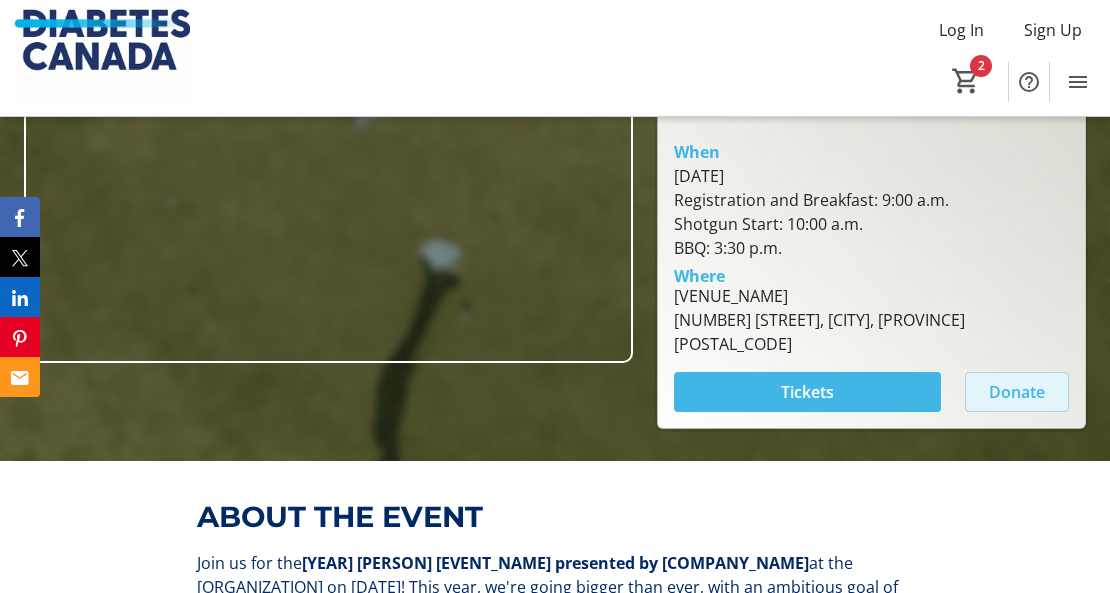 click on "Donate" at bounding box center [1017, 392] 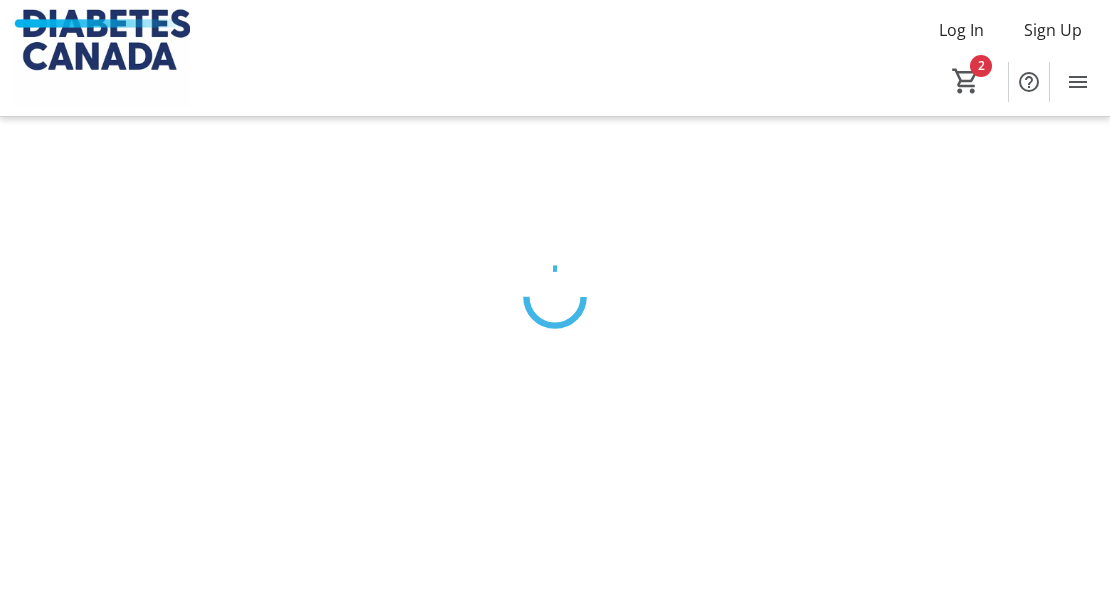 scroll, scrollTop: 0, scrollLeft: 0, axis: both 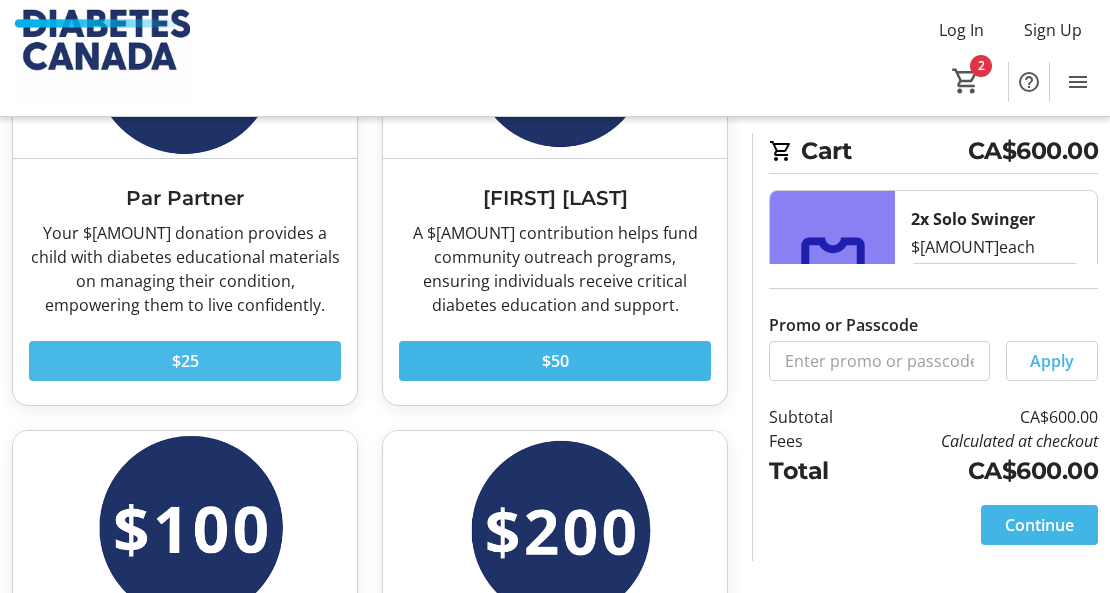 click at bounding box center (185, 361) 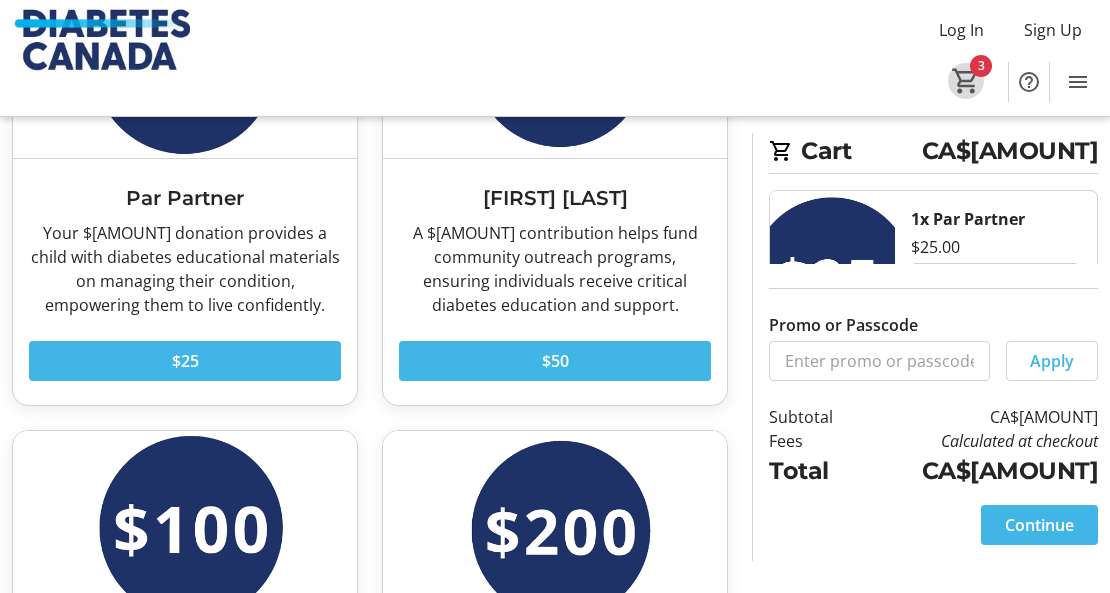 click on "3" at bounding box center (966, 81) 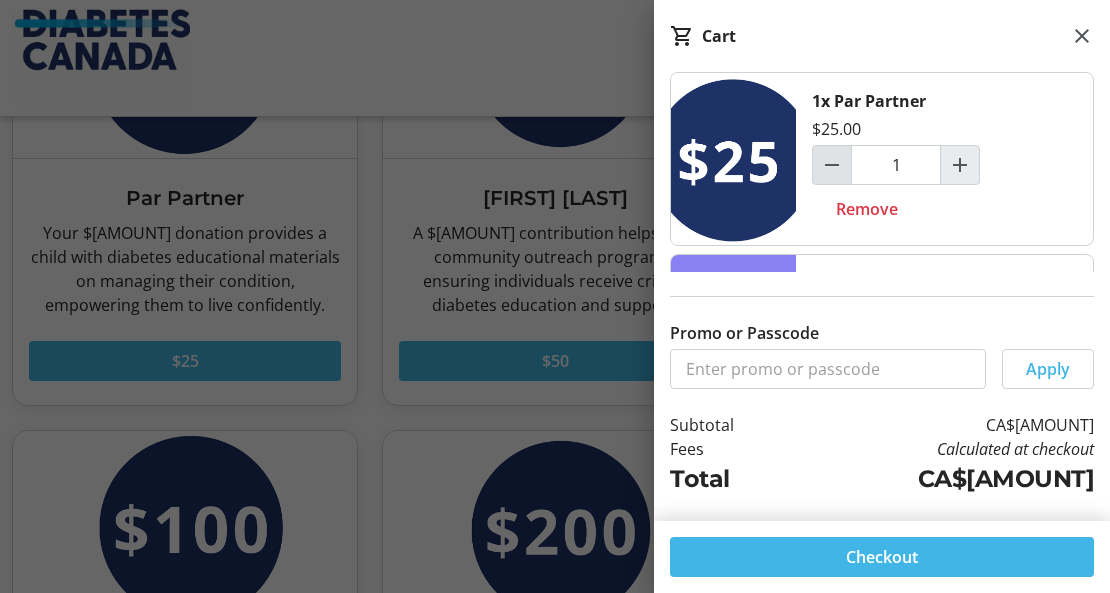 click at bounding box center (832, 165) 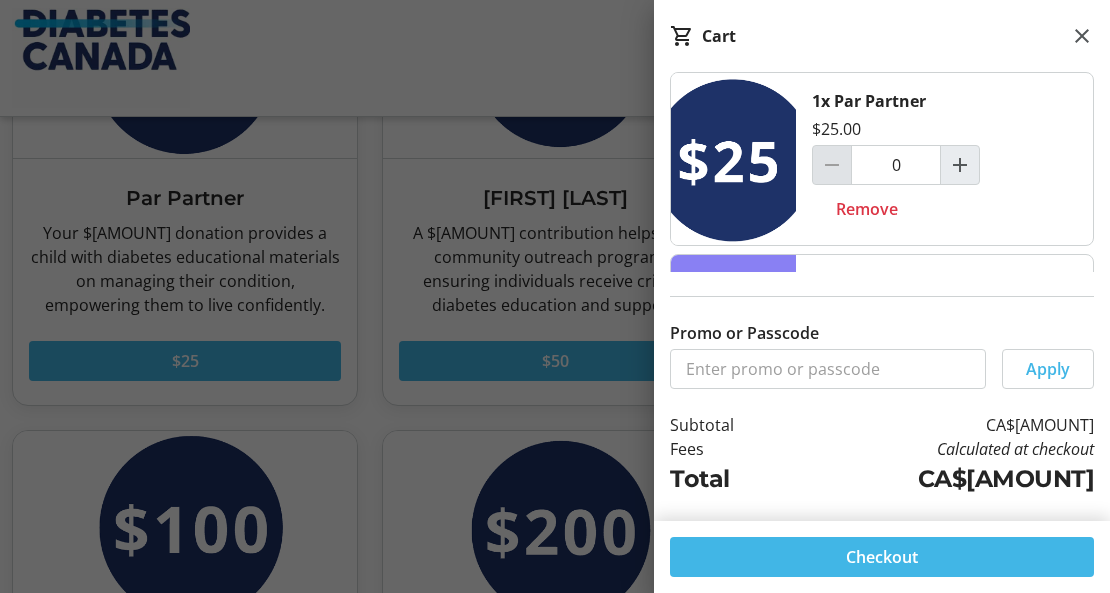 click at bounding box center (832, 165) 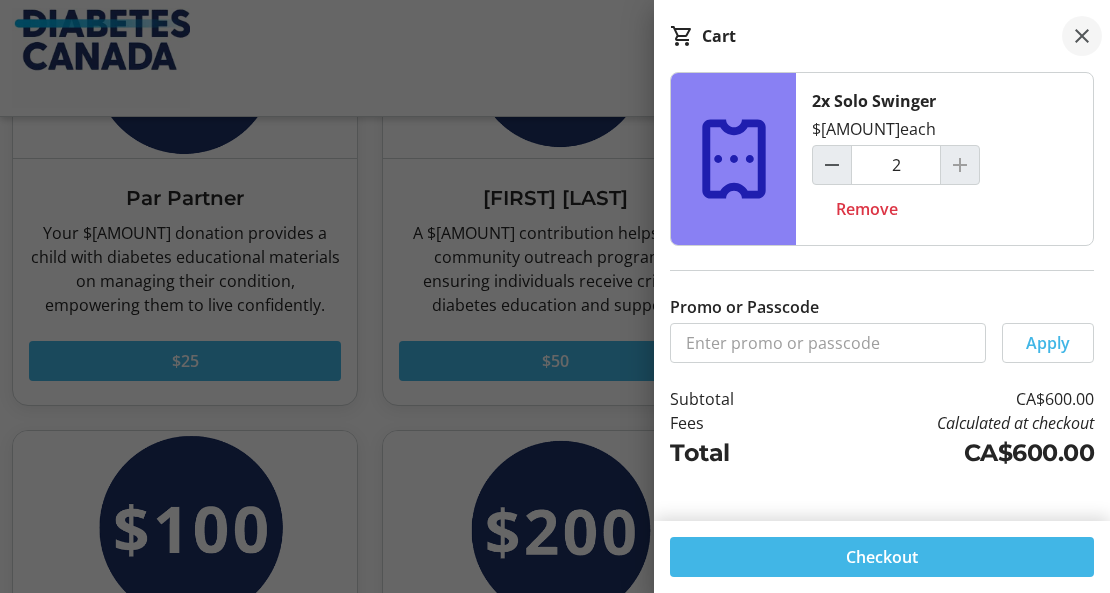 click at bounding box center [1082, 36] 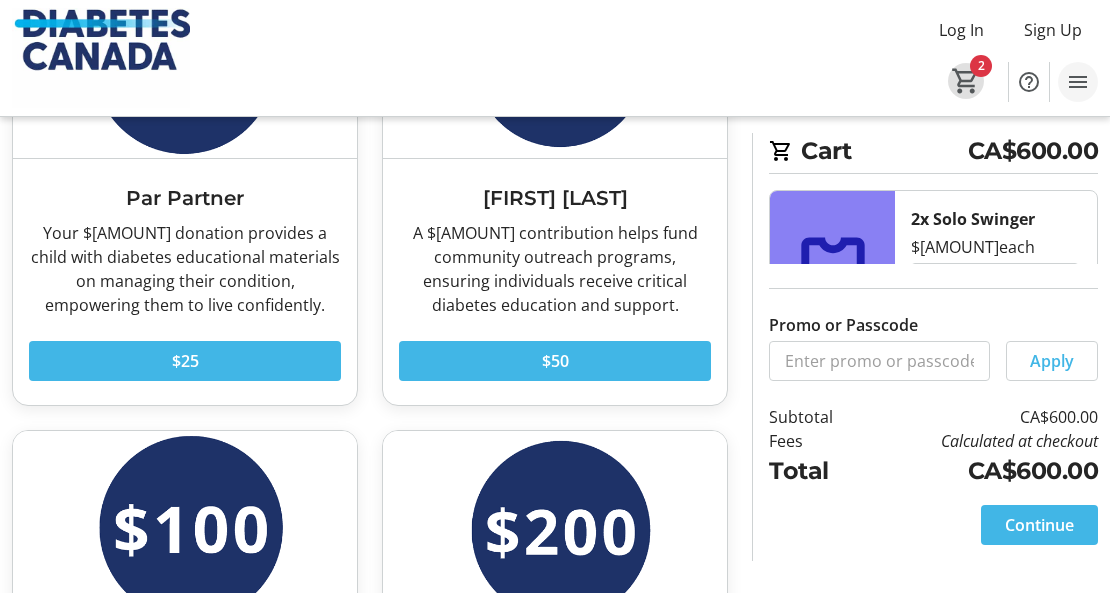 click at bounding box center [1078, 82] 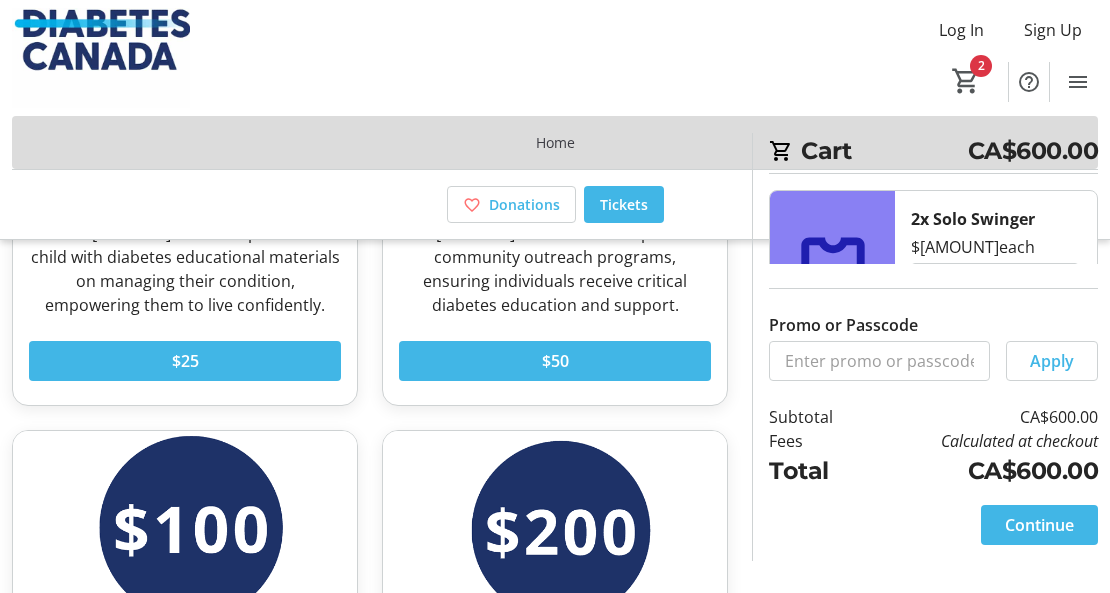 click on "Home" at bounding box center (555, 142) 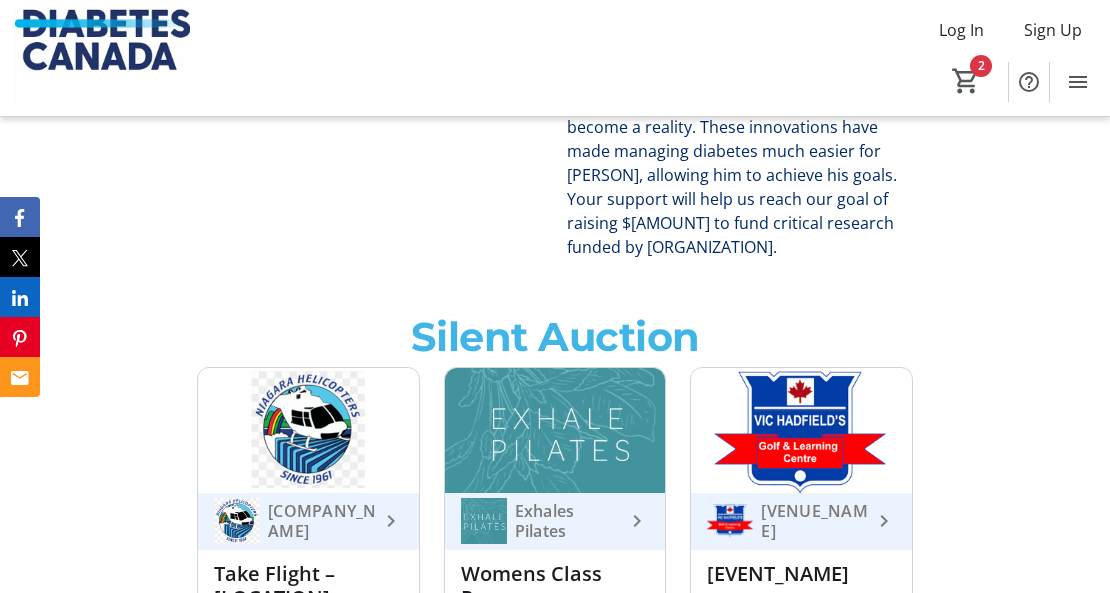 scroll, scrollTop: 2200, scrollLeft: 0, axis: vertical 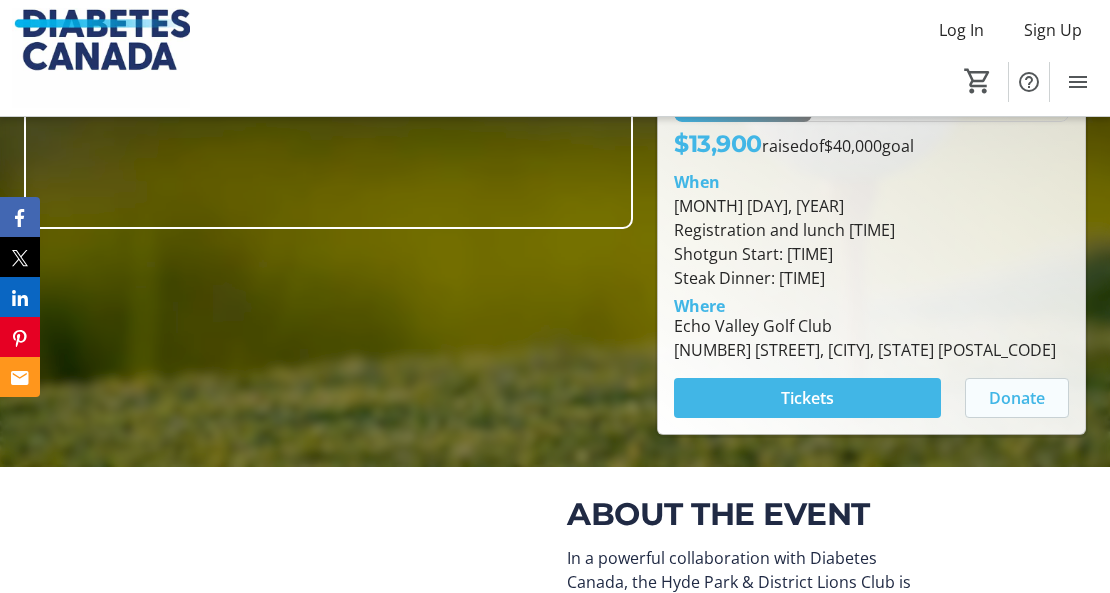 click on "Donate" at bounding box center (1017, 398) 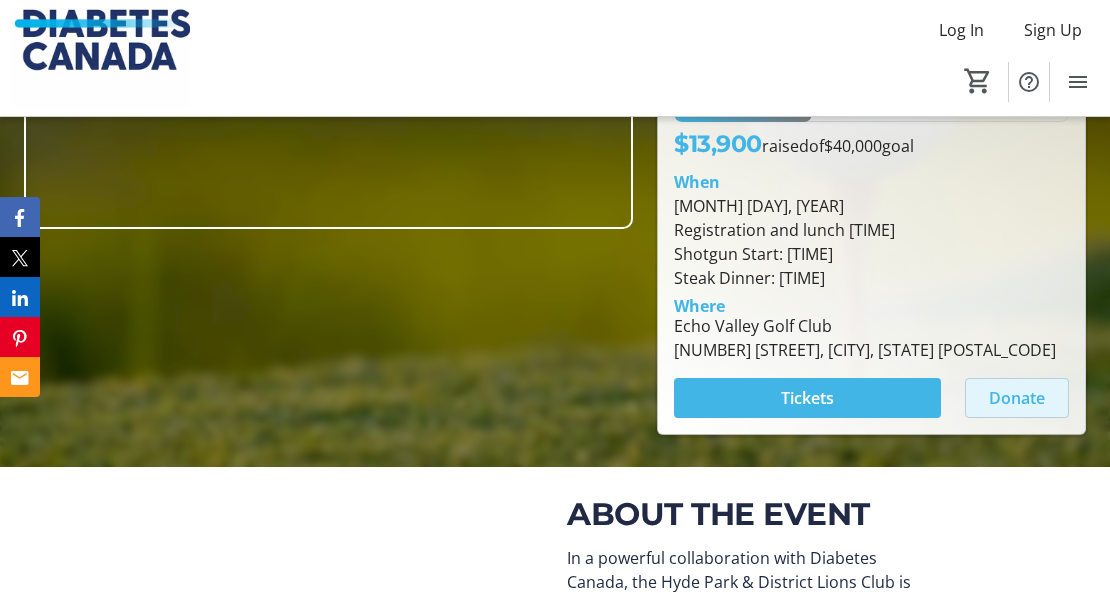 scroll, scrollTop: 0, scrollLeft: 0, axis: both 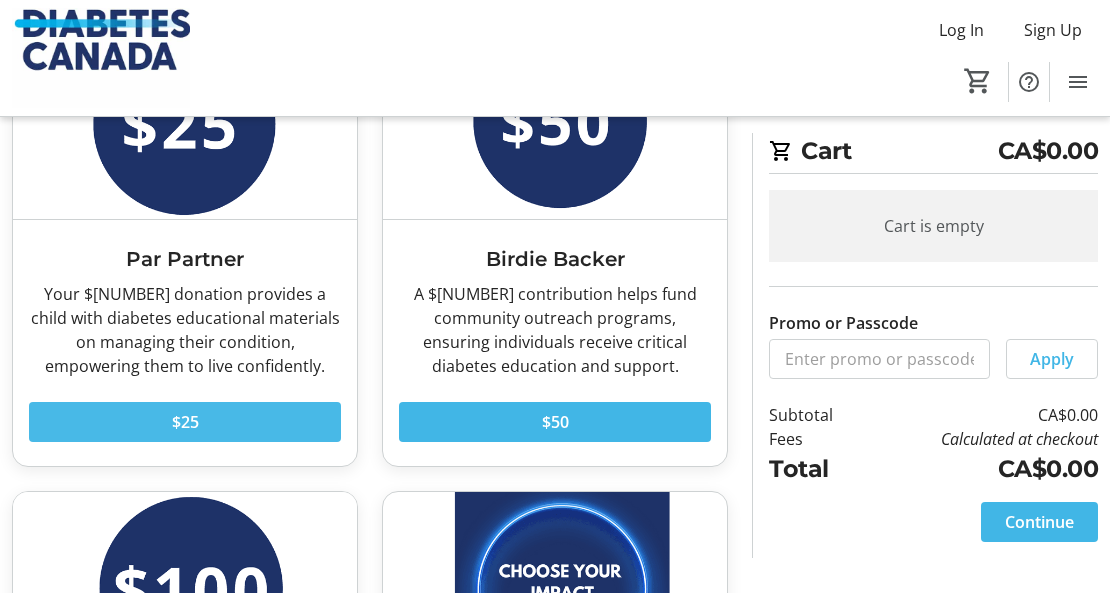 click at bounding box center [185, 422] 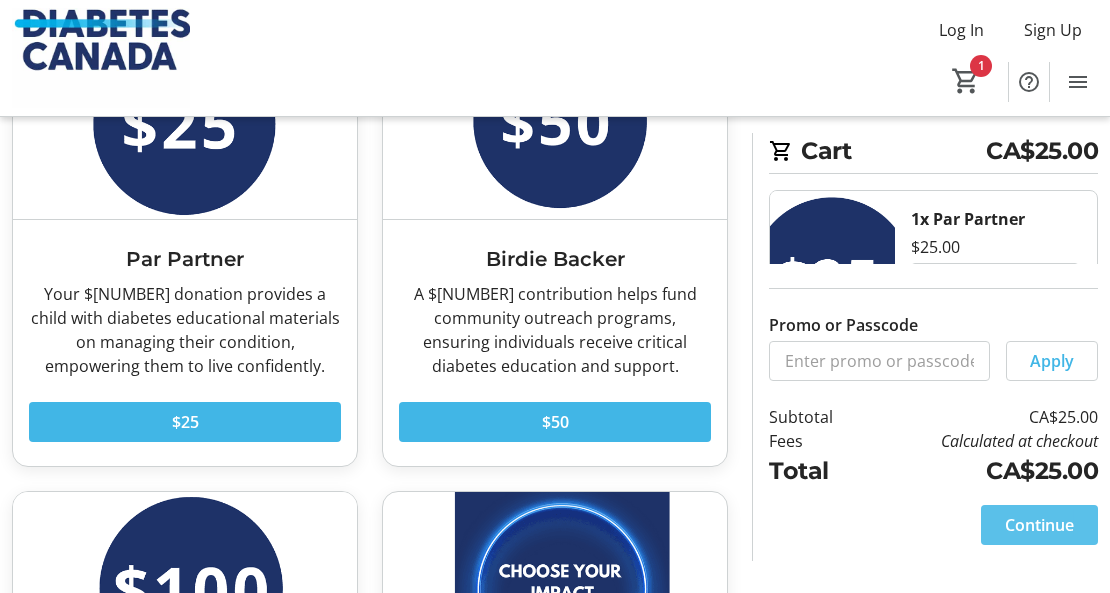 click on "Continue" at bounding box center [1039, 525] 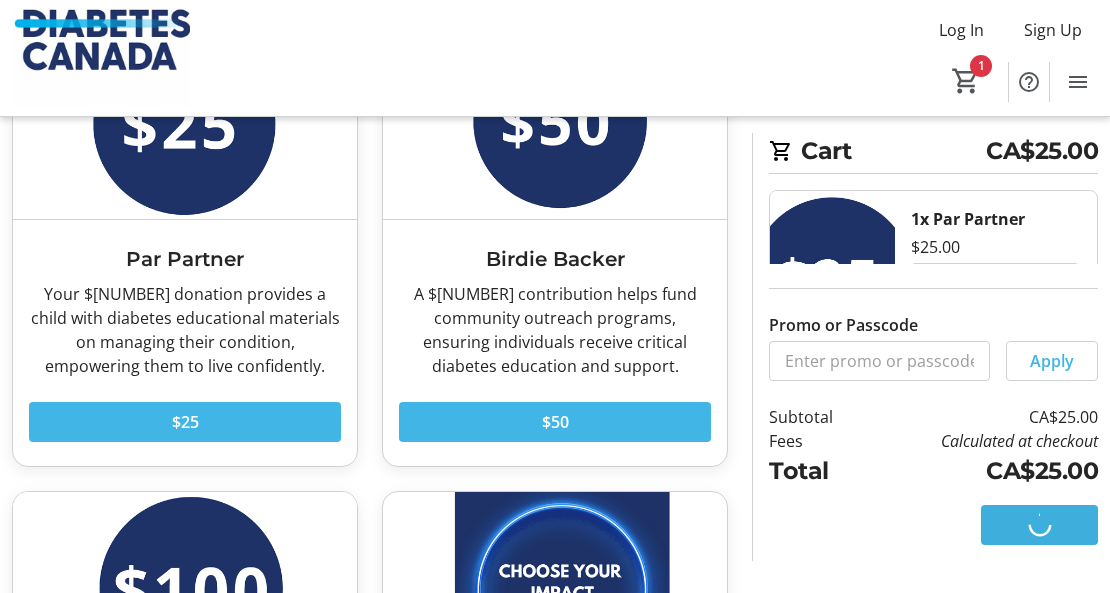 scroll, scrollTop: 0, scrollLeft: 0, axis: both 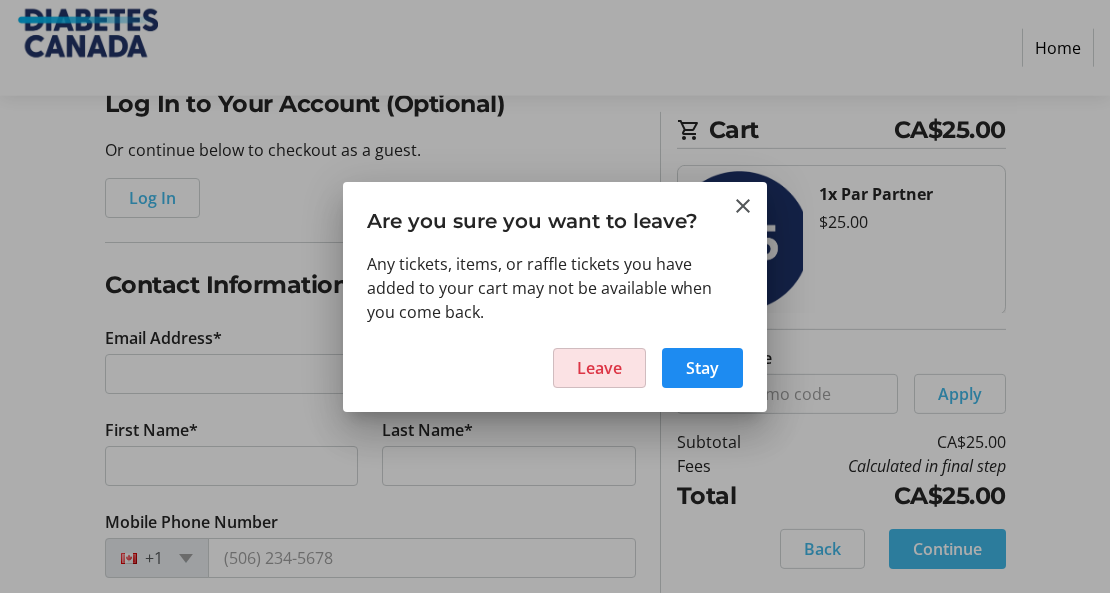 click on "Leave" at bounding box center [599, 368] 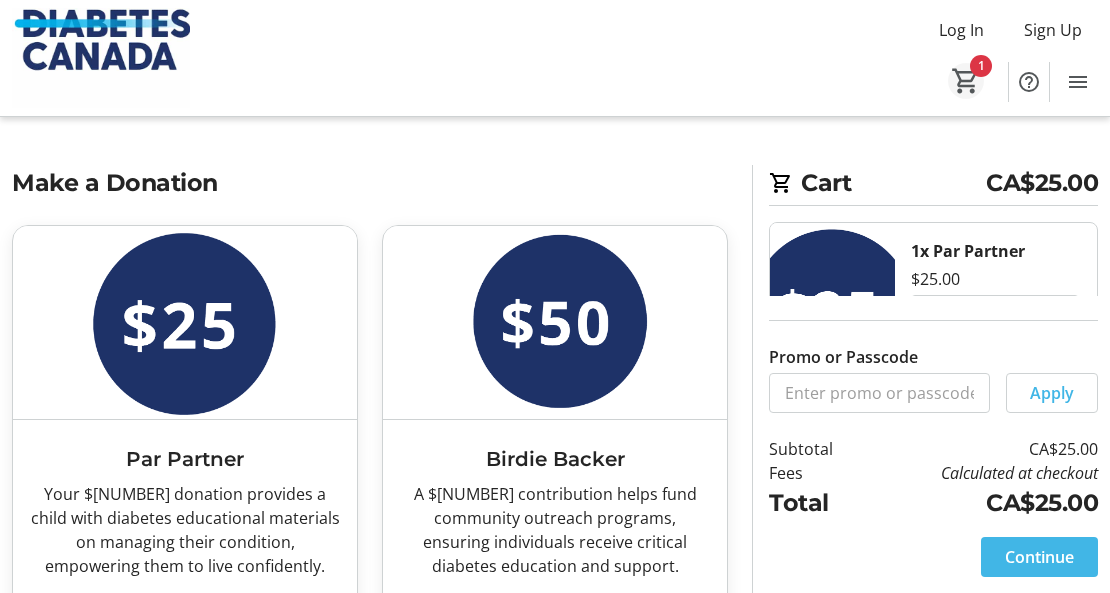 click on "1" at bounding box center [966, 81] 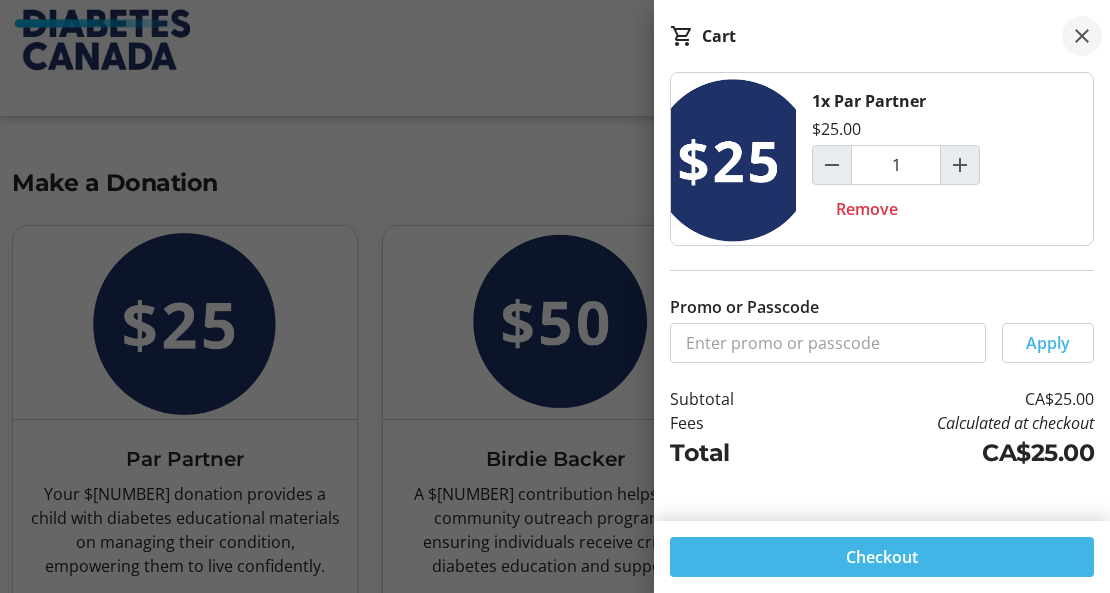 click at bounding box center [1082, 36] 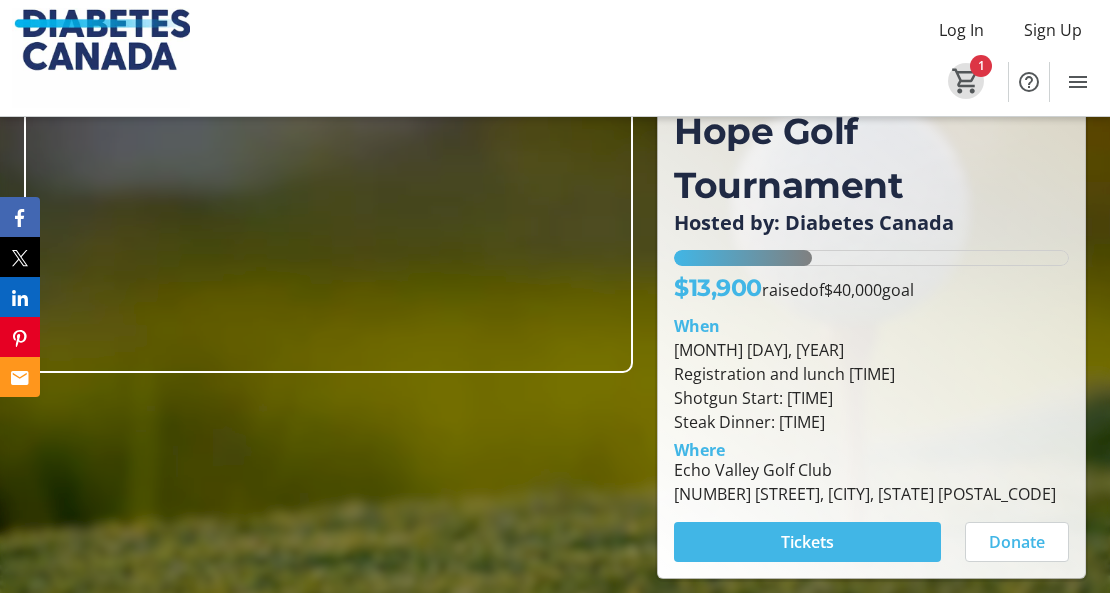 scroll, scrollTop: 400, scrollLeft: 0, axis: vertical 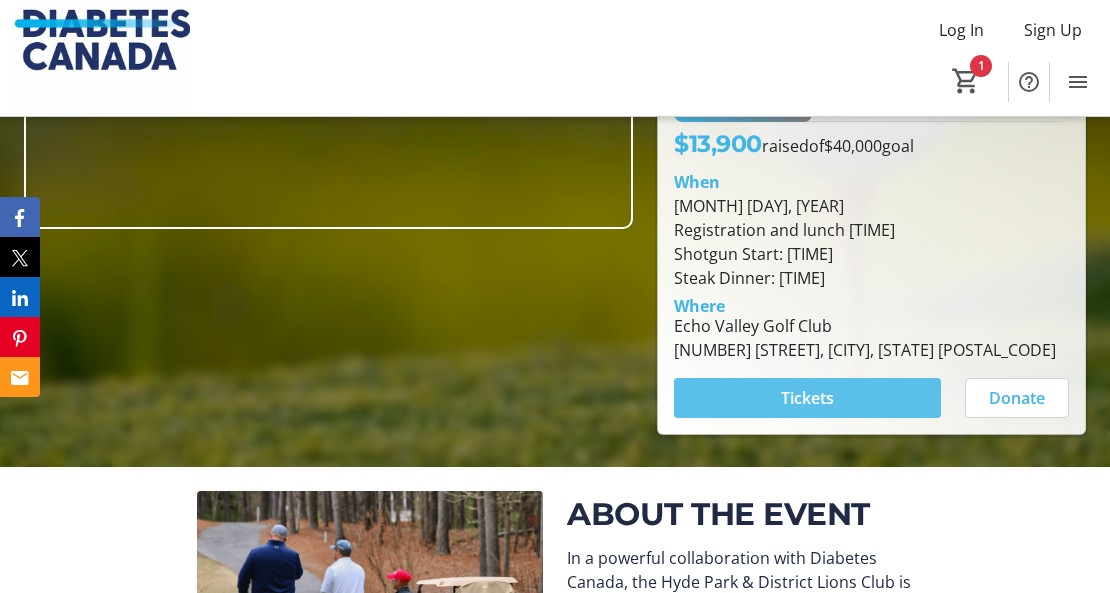 click on "Tickets" at bounding box center [807, 398] 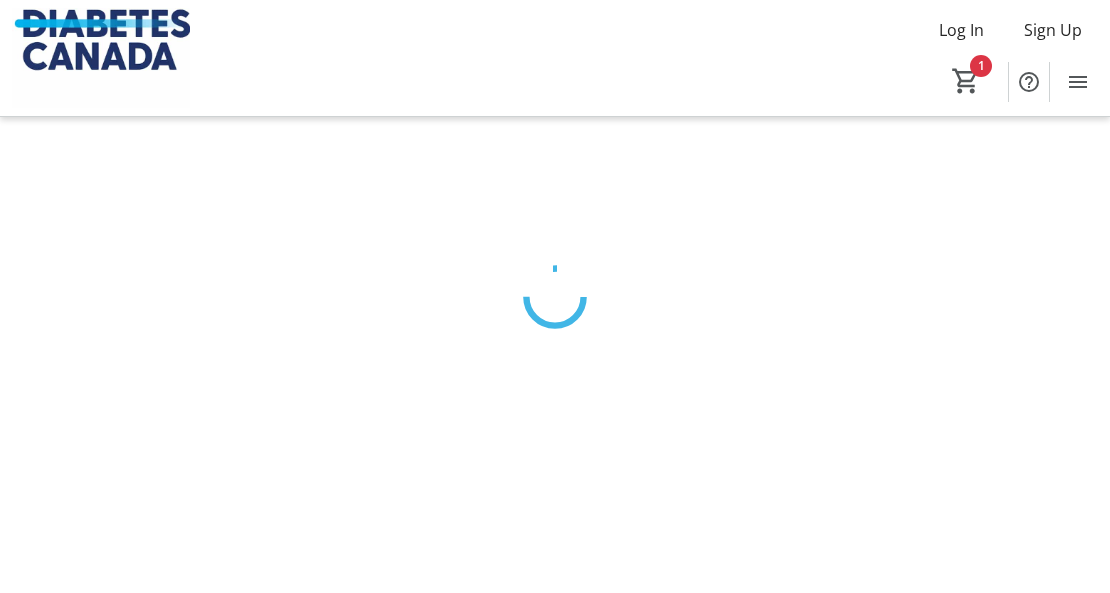 scroll, scrollTop: 0, scrollLeft: 0, axis: both 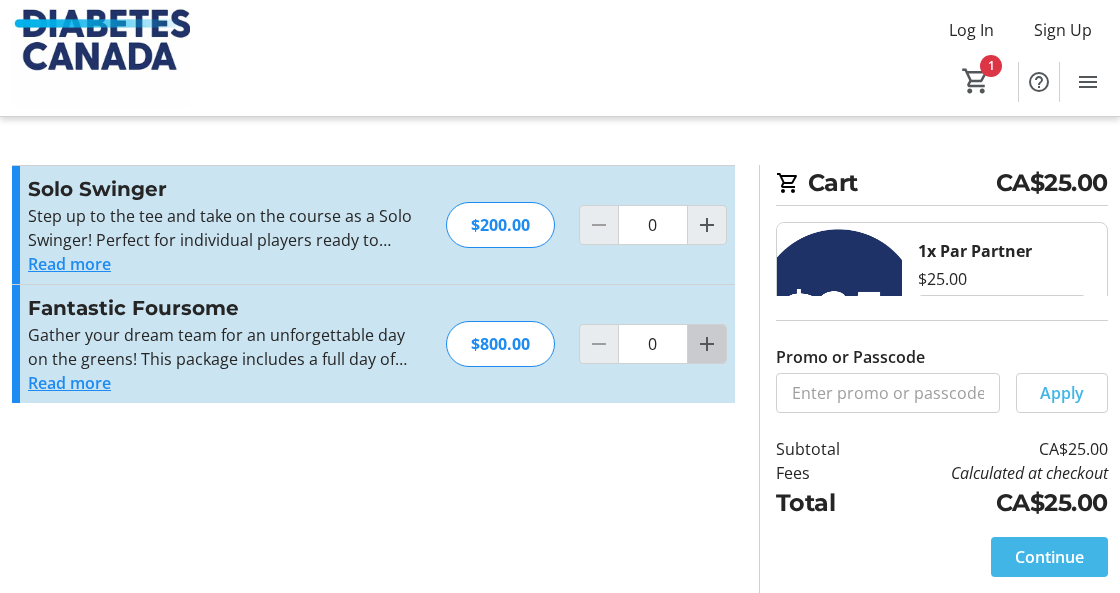 click at bounding box center [707, 344] 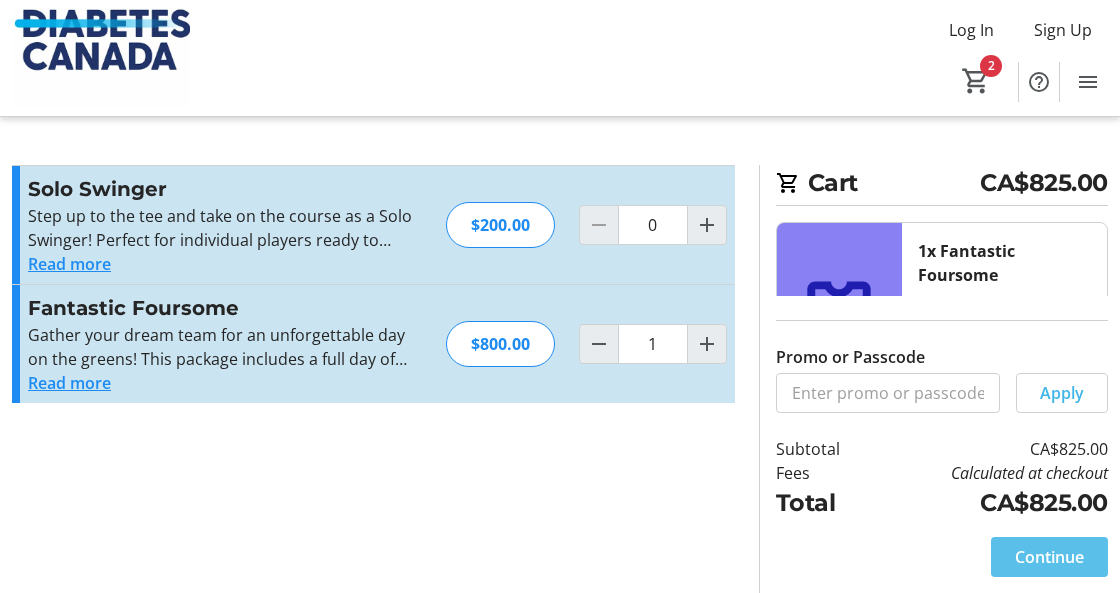 click on "Continue" at bounding box center [1049, 557] 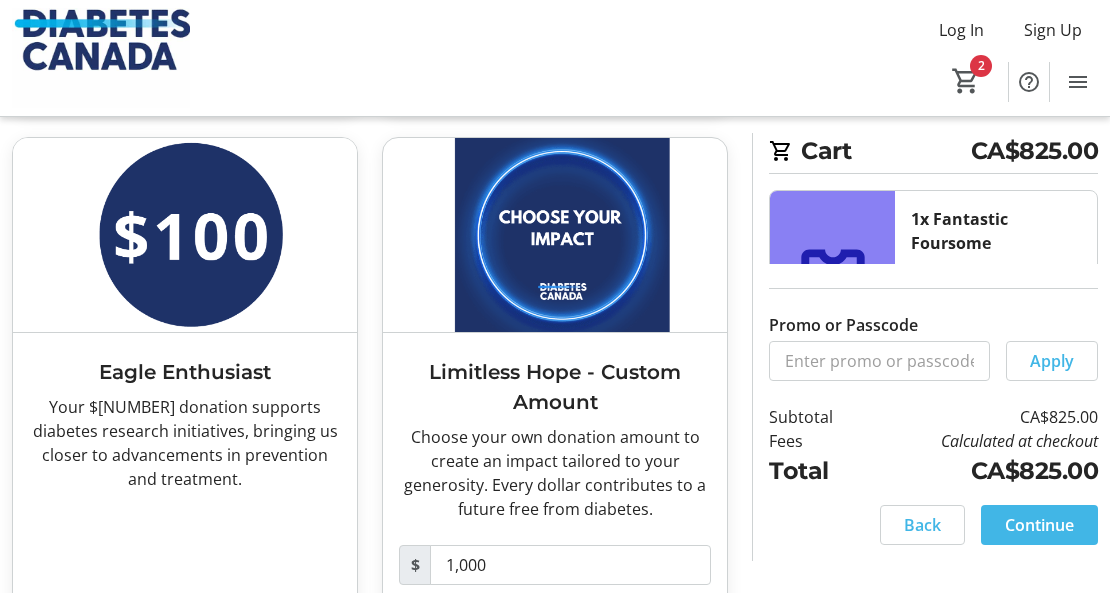 scroll, scrollTop: 657, scrollLeft: 0, axis: vertical 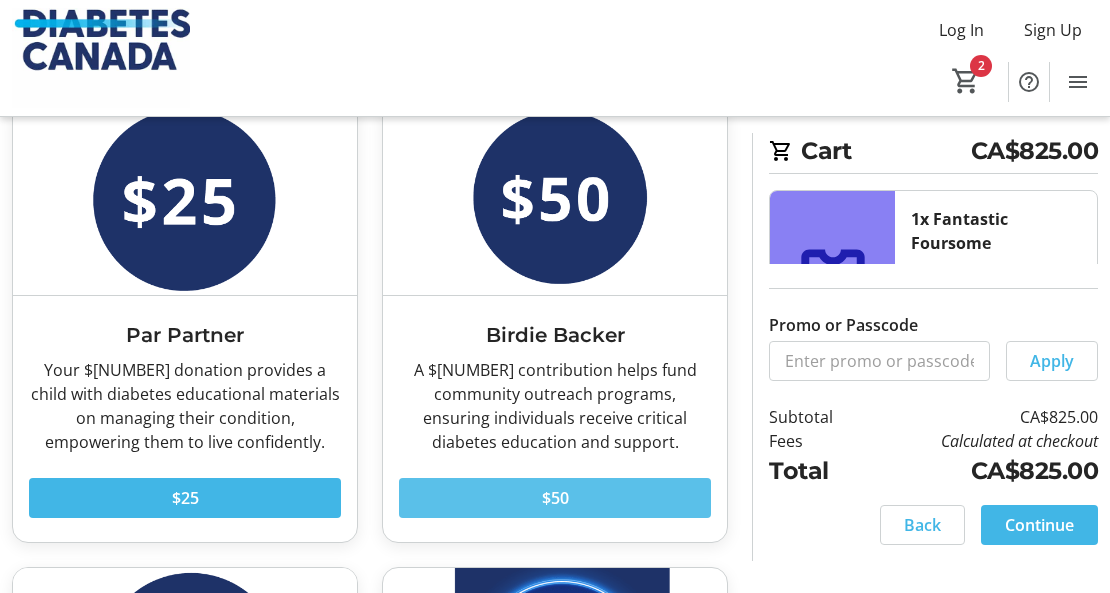 click at bounding box center [555, 498] 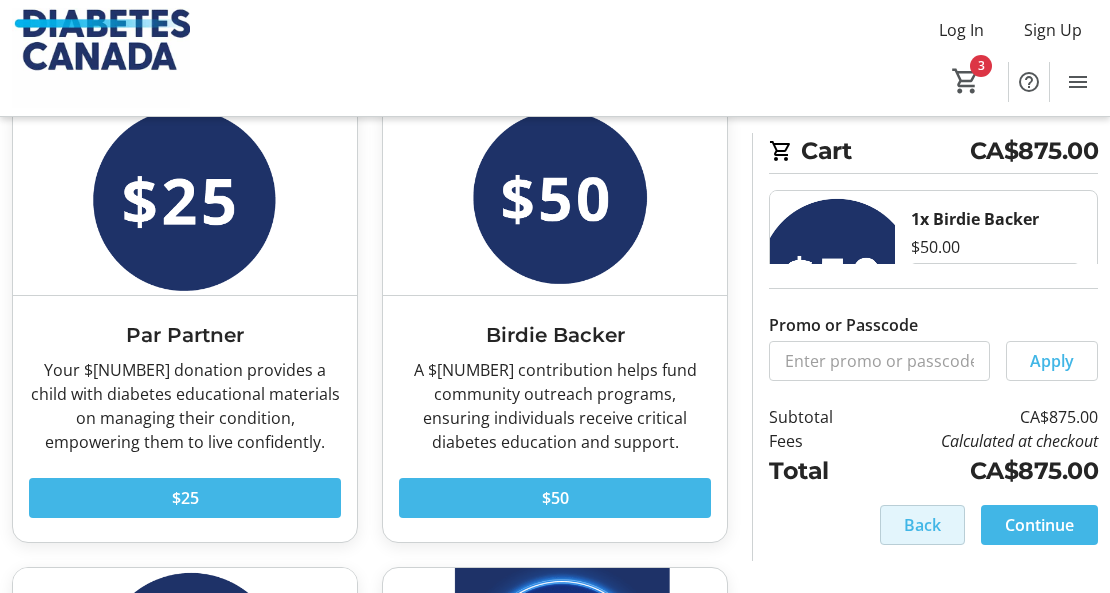 click on "Back" at bounding box center (922, 525) 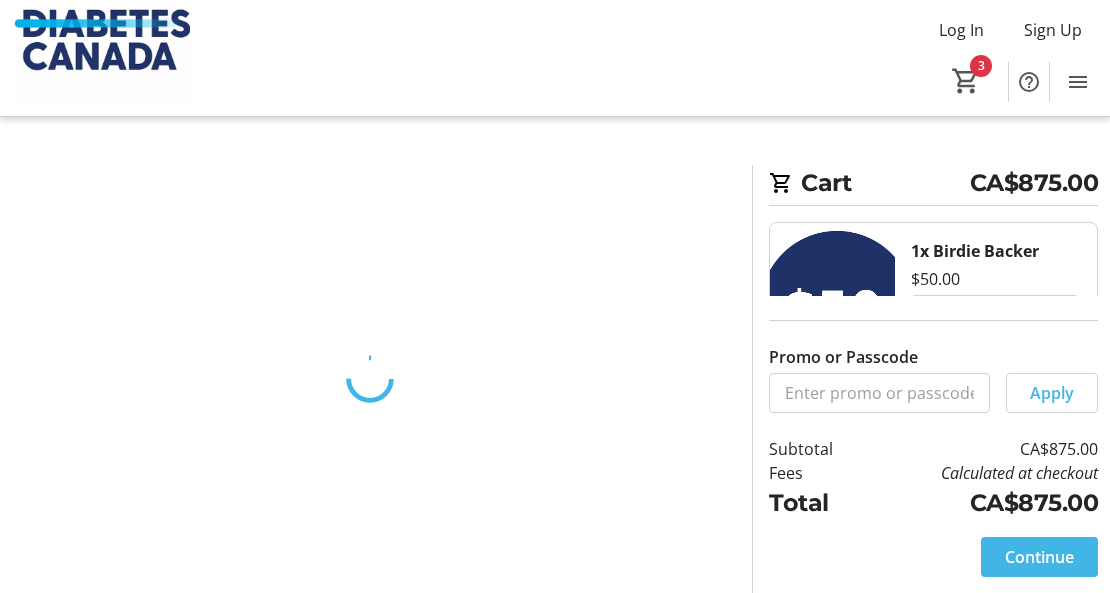 scroll, scrollTop: 0, scrollLeft: 0, axis: both 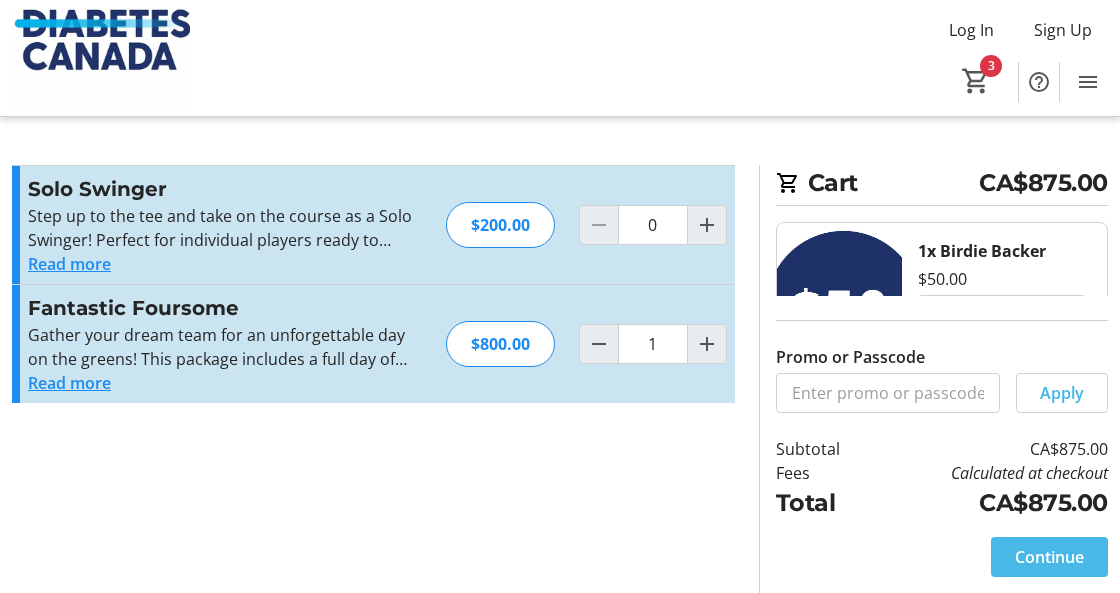 click on "Continue" at bounding box center (1049, 557) 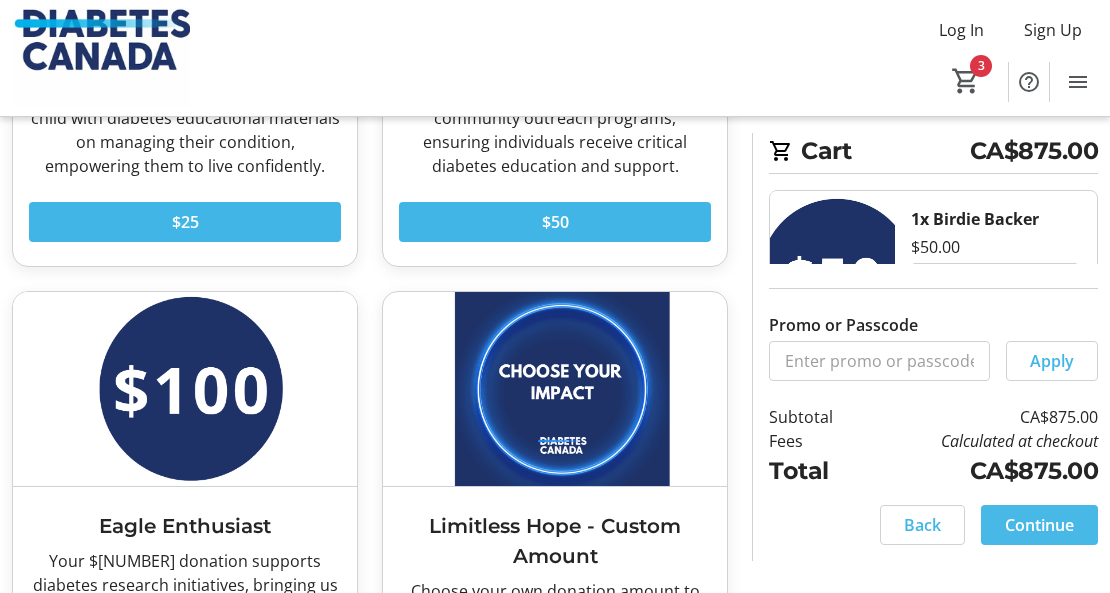 scroll, scrollTop: 466, scrollLeft: 0, axis: vertical 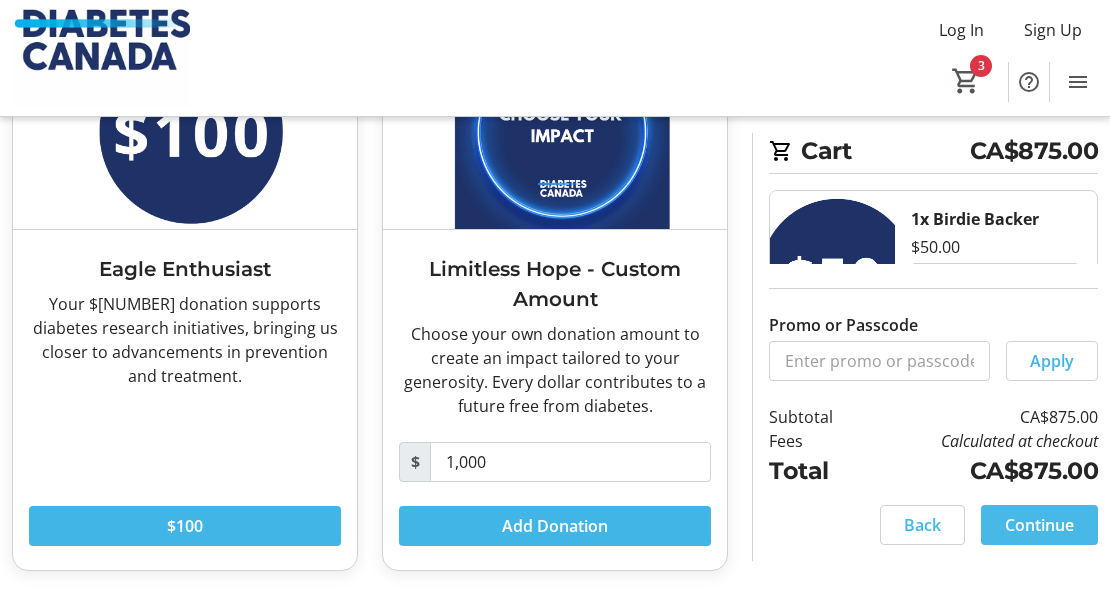 click on "Continue" at bounding box center [1039, 525] 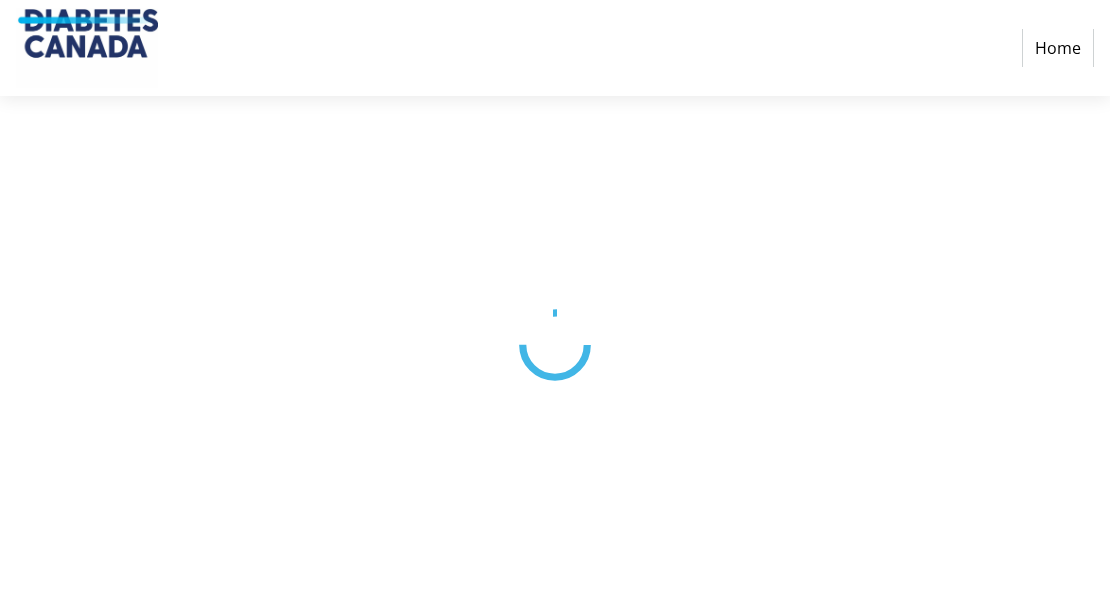 scroll, scrollTop: 0, scrollLeft: 0, axis: both 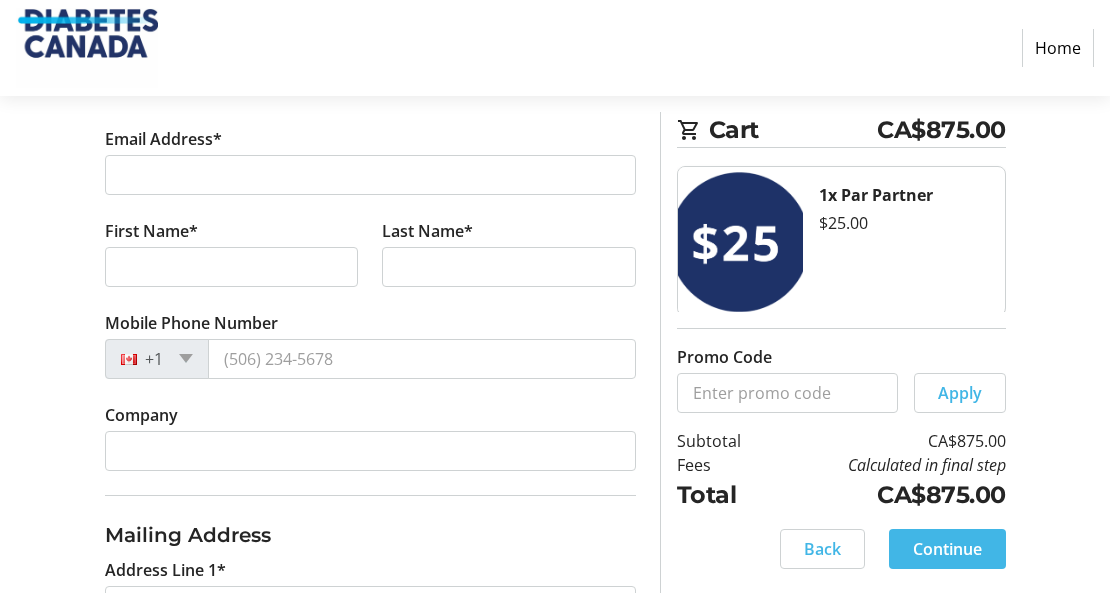 click on "1x Par Partner  $25.00" at bounding box center [904, -74] 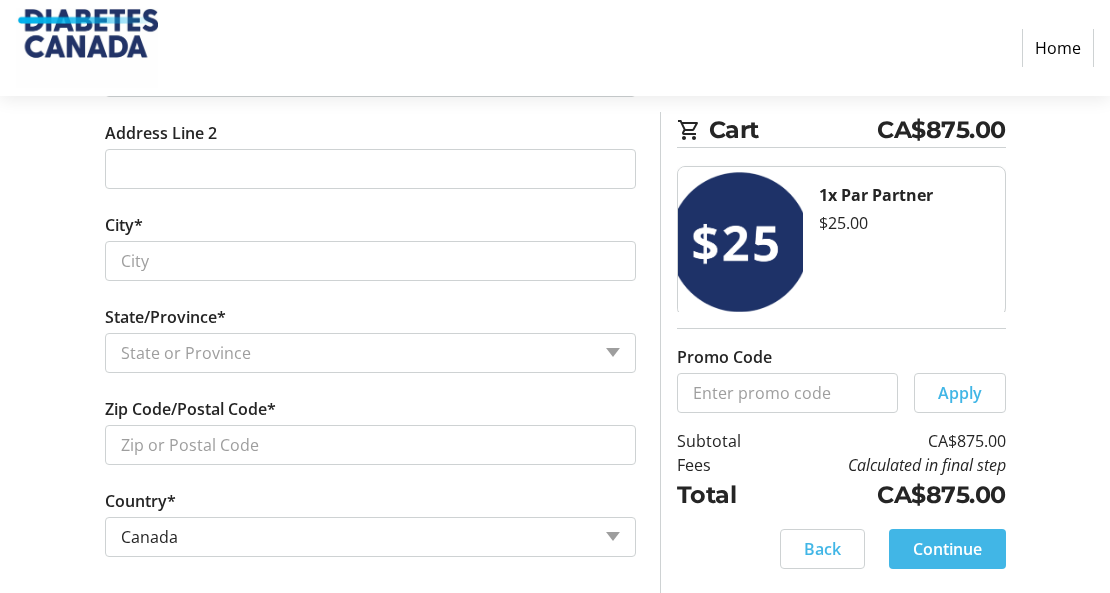 scroll, scrollTop: 908, scrollLeft: 0, axis: vertical 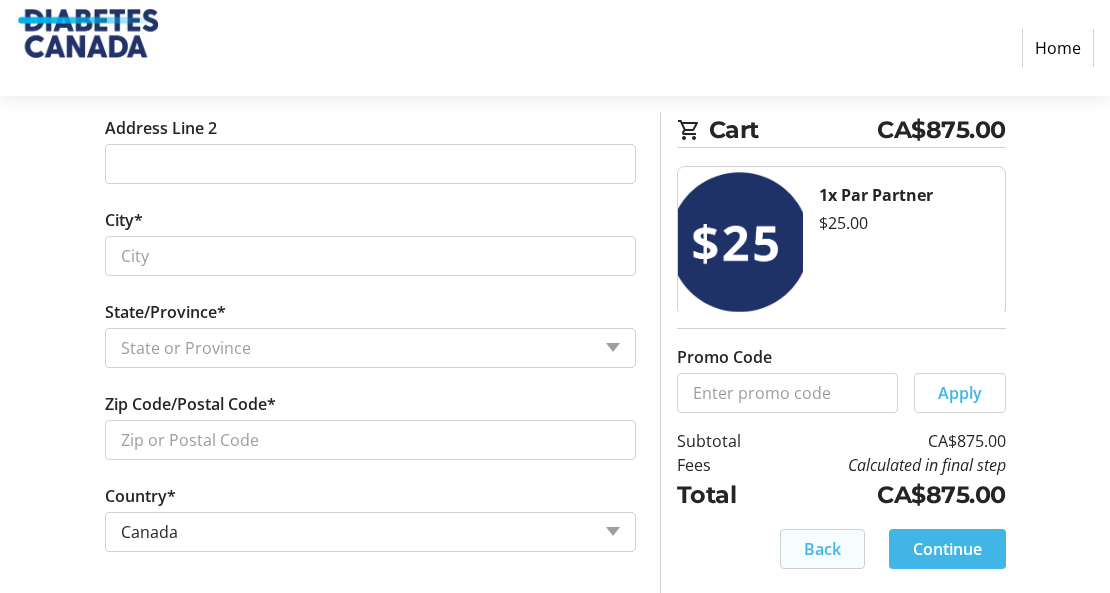 click on "Back" at bounding box center [822, 549] 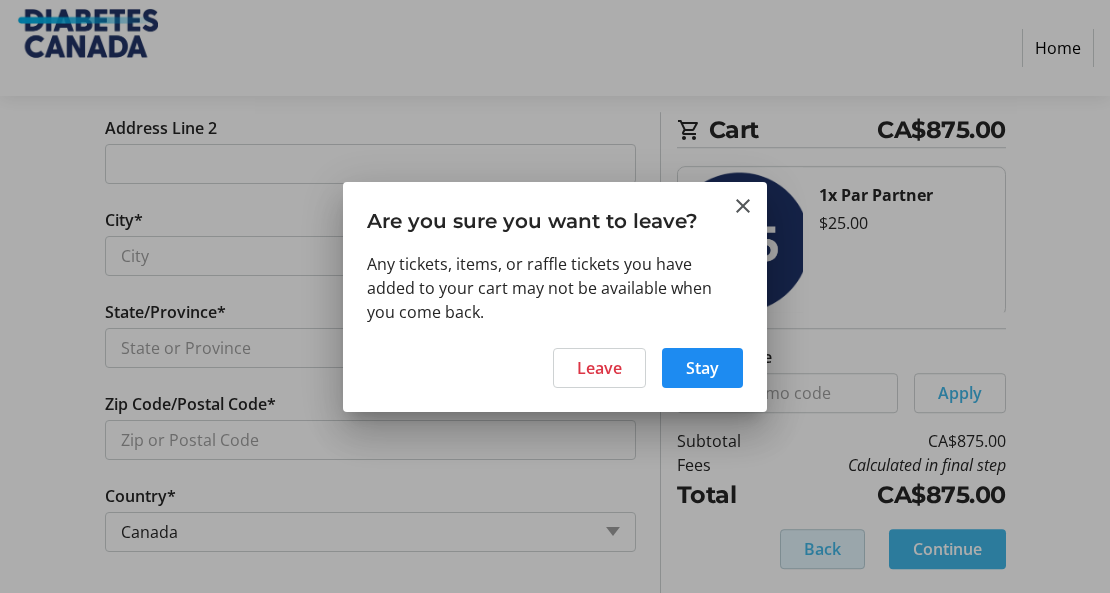 scroll, scrollTop: 0, scrollLeft: 0, axis: both 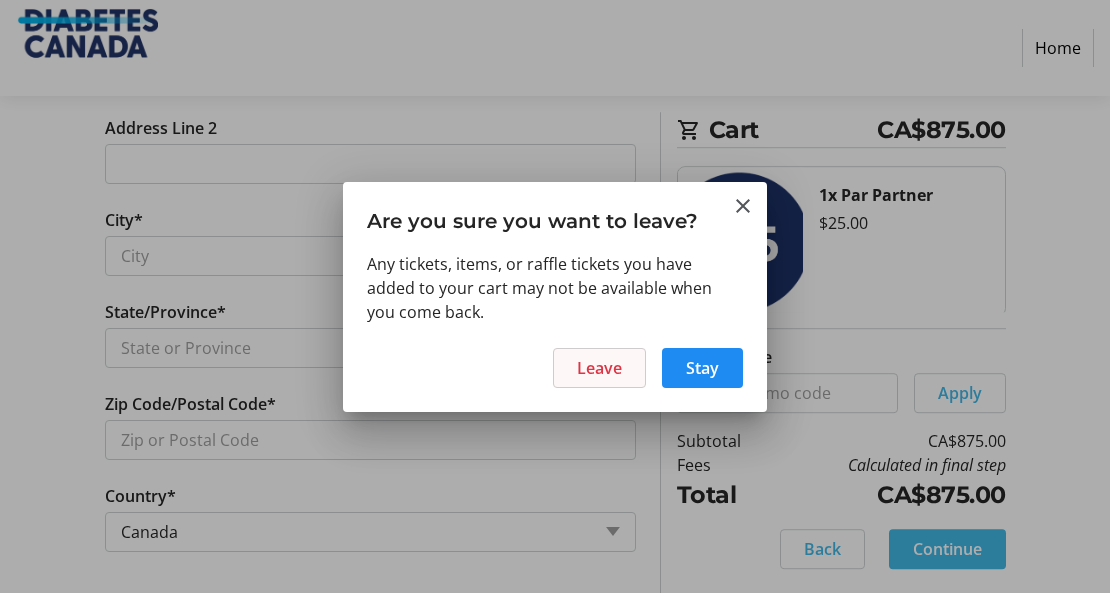 click on "Leave" at bounding box center [599, 368] 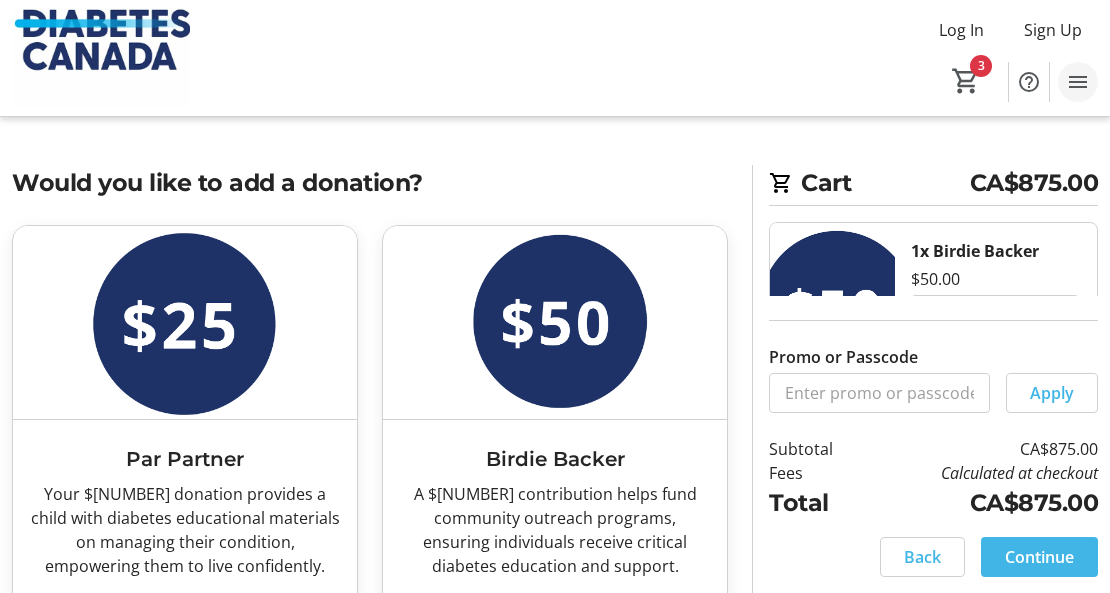 click at bounding box center (1078, 82) 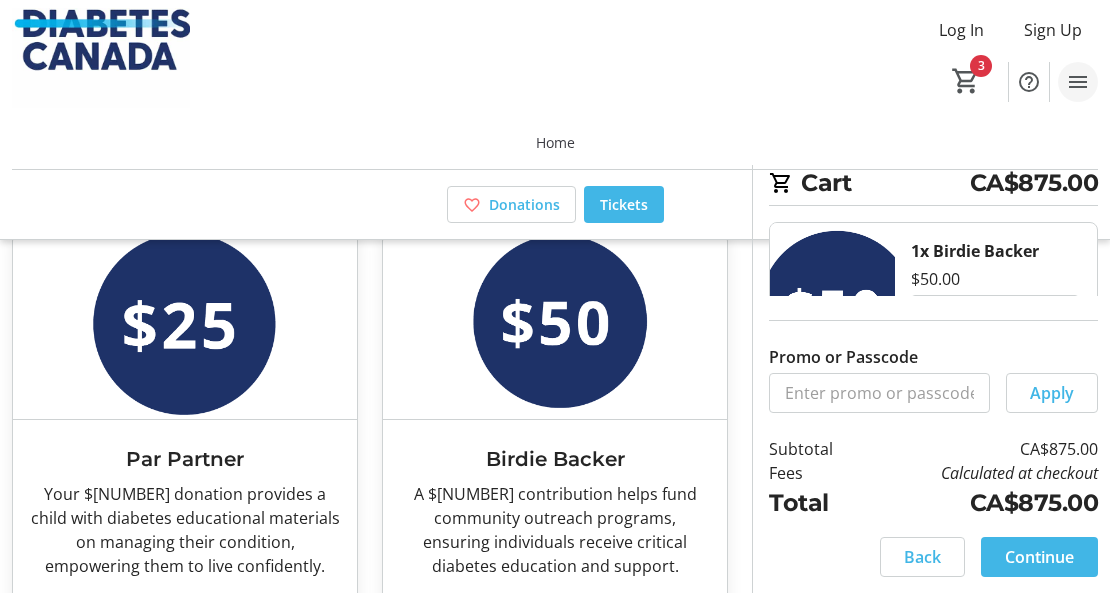 click at bounding box center (1078, 82) 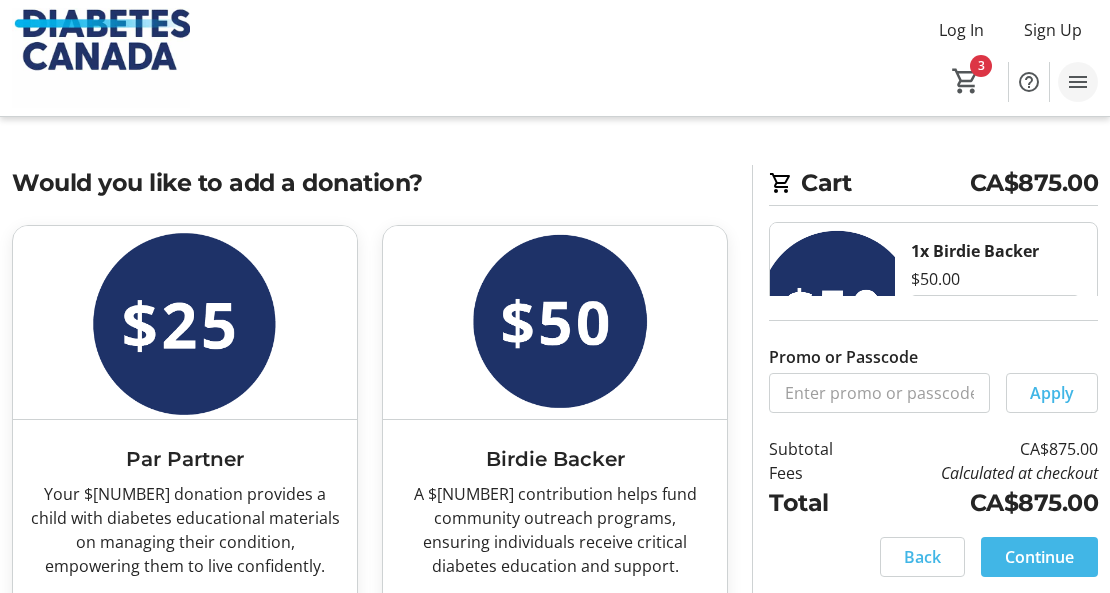 click at bounding box center (1078, 82) 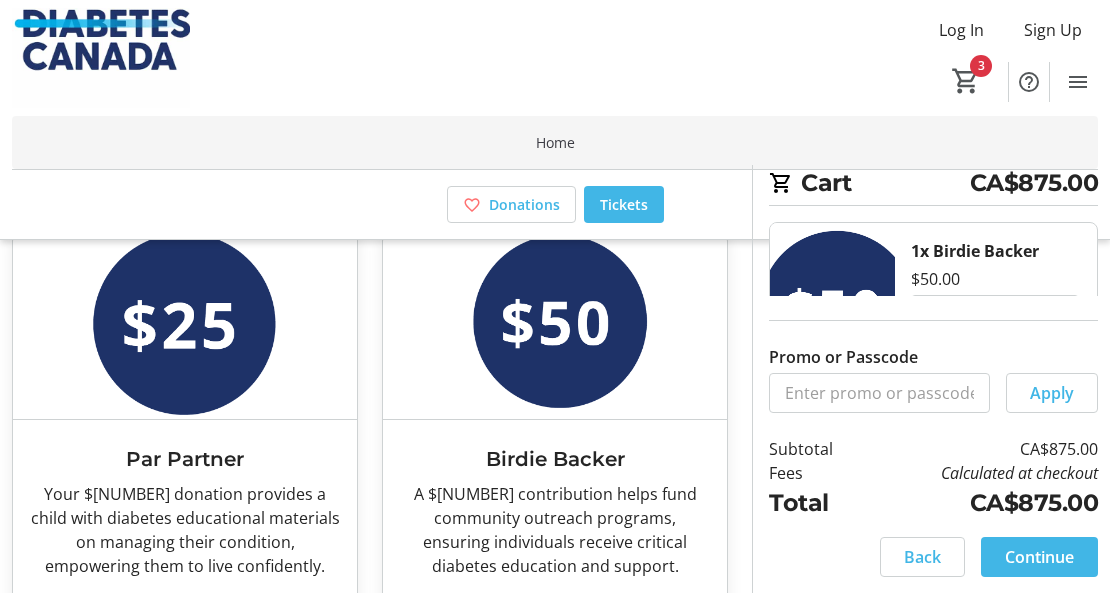 click on "Home" at bounding box center [555, 142] 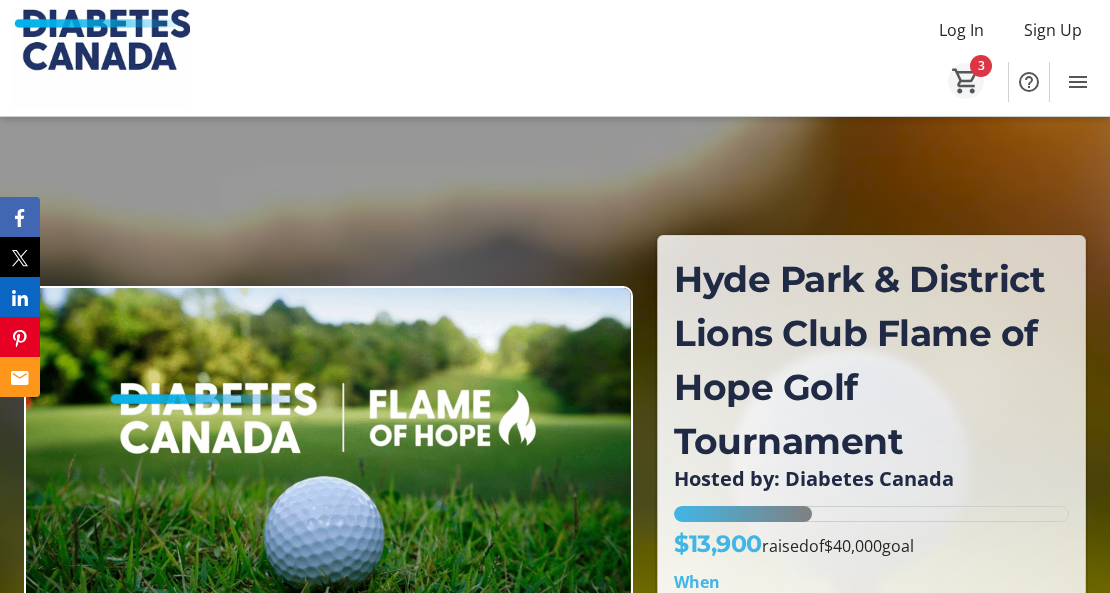 click on "3" at bounding box center [966, 81] 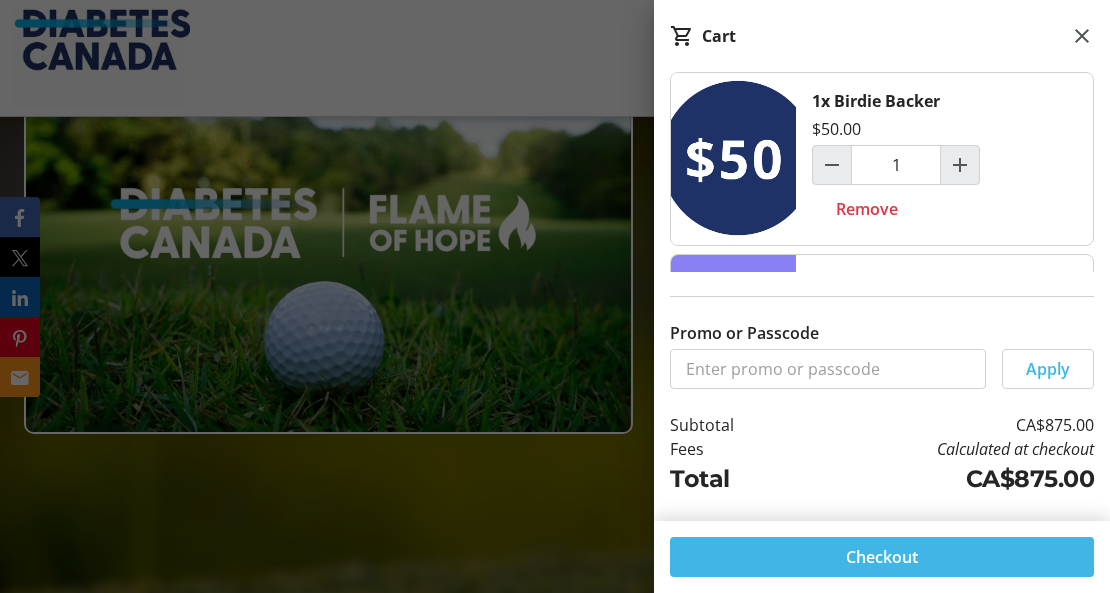 scroll, scrollTop: 200, scrollLeft: 0, axis: vertical 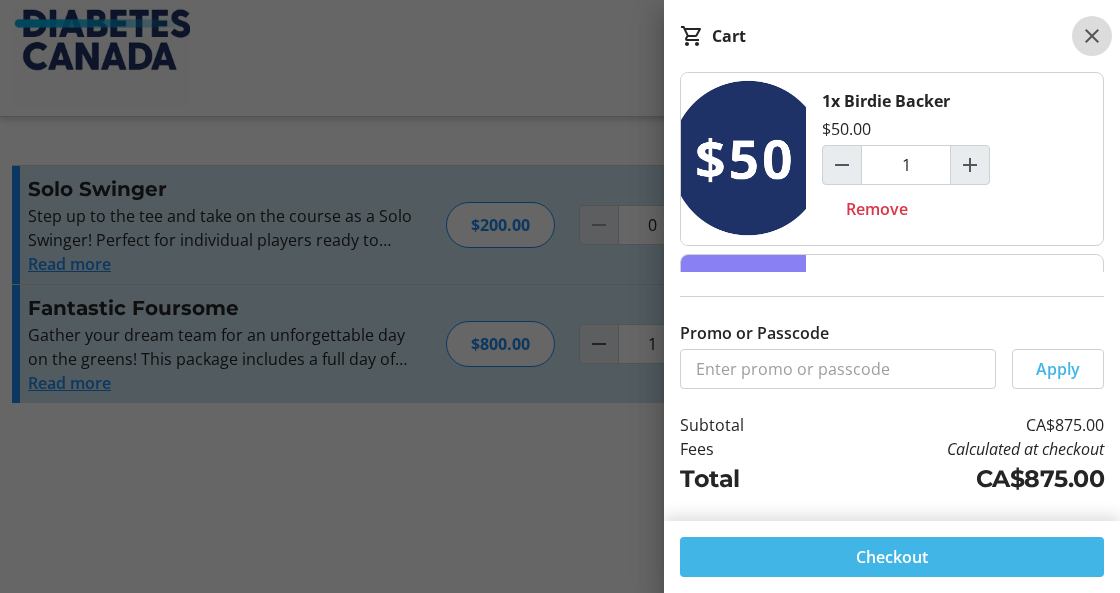 click at bounding box center [1092, 36] 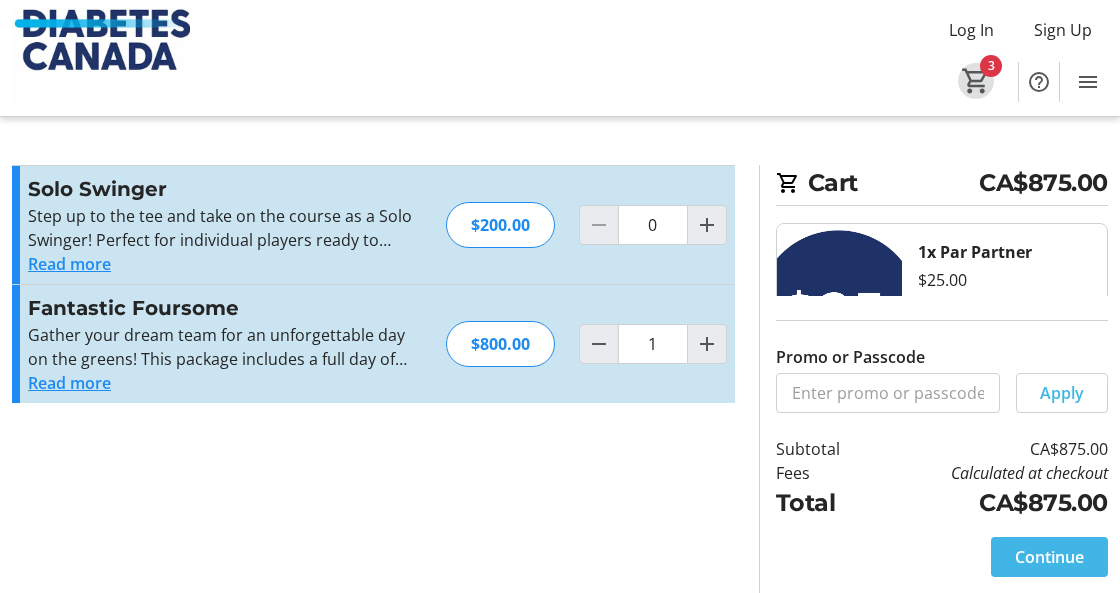 scroll, scrollTop: 482, scrollLeft: 0, axis: vertical 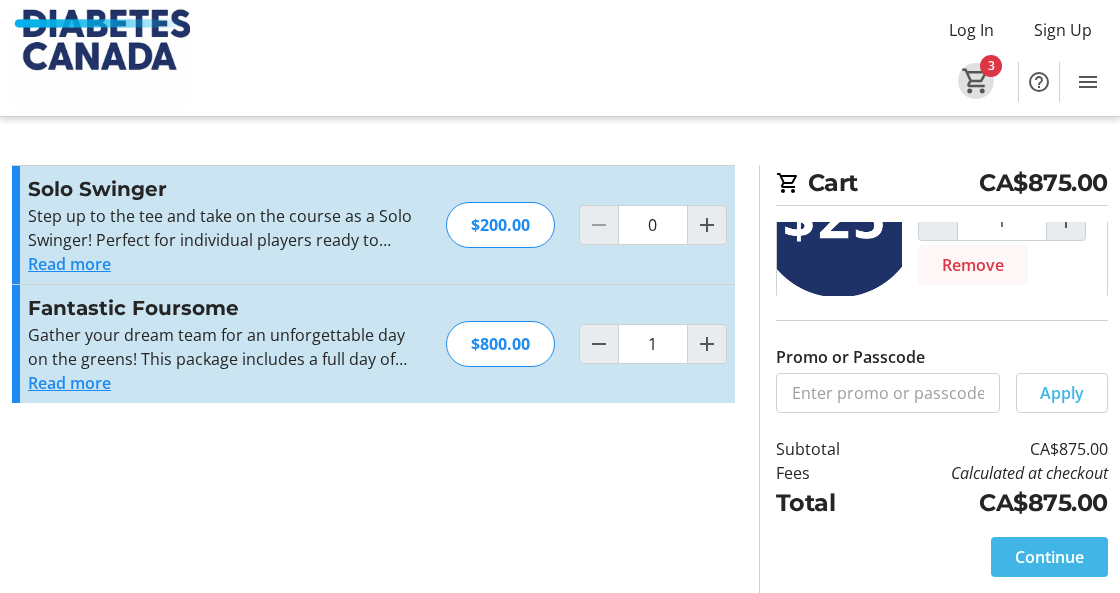 click on "Remove" at bounding box center (973, 83) 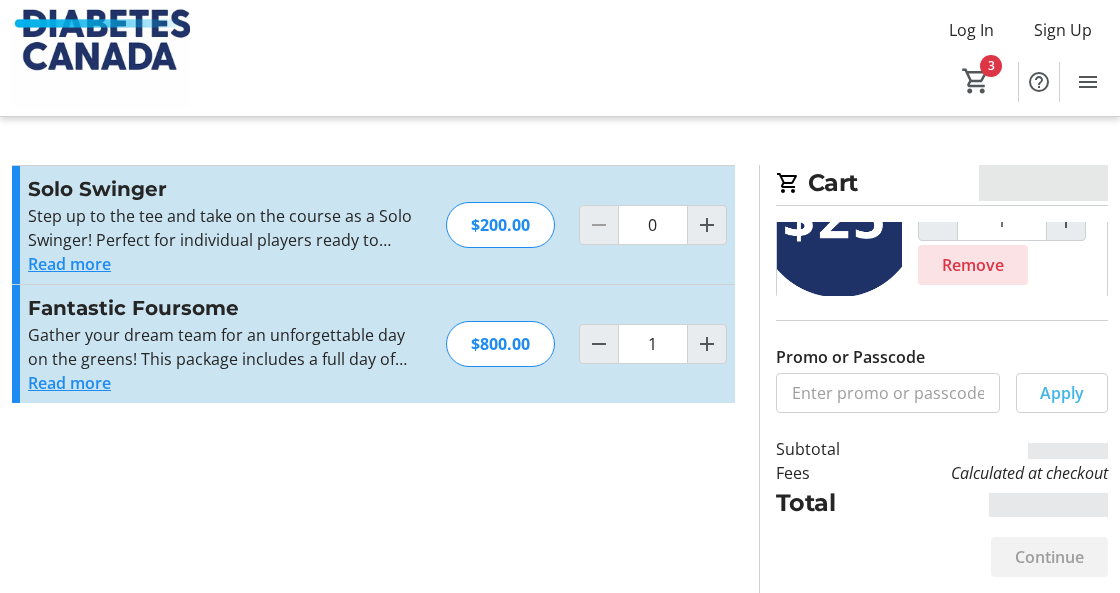 scroll, scrollTop: 301, scrollLeft: 0, axis: vertical 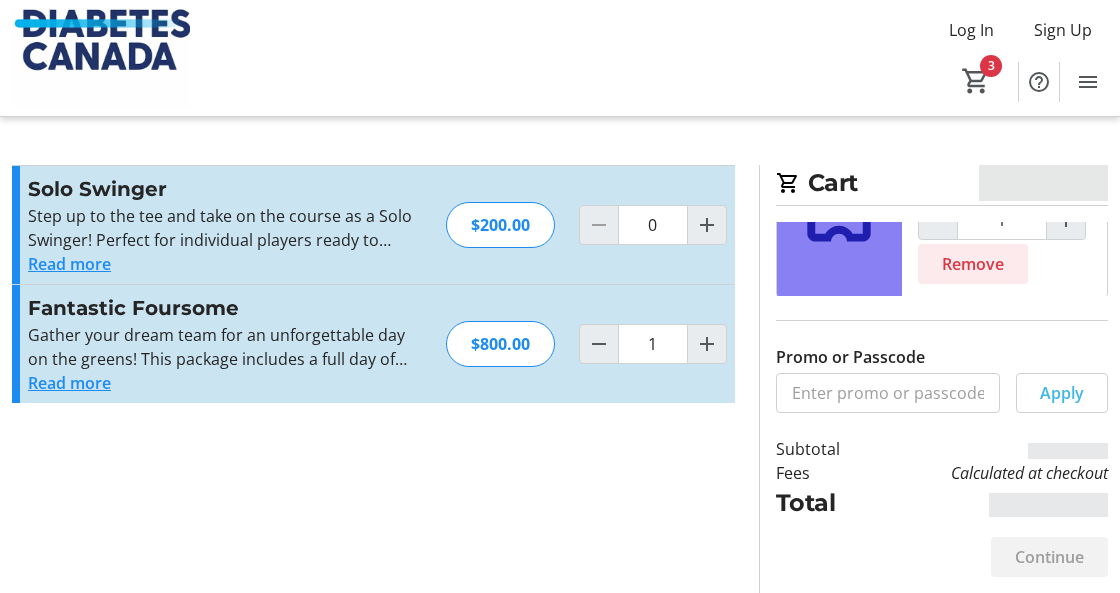 click on "Remove" at bounding box center [973, 264] 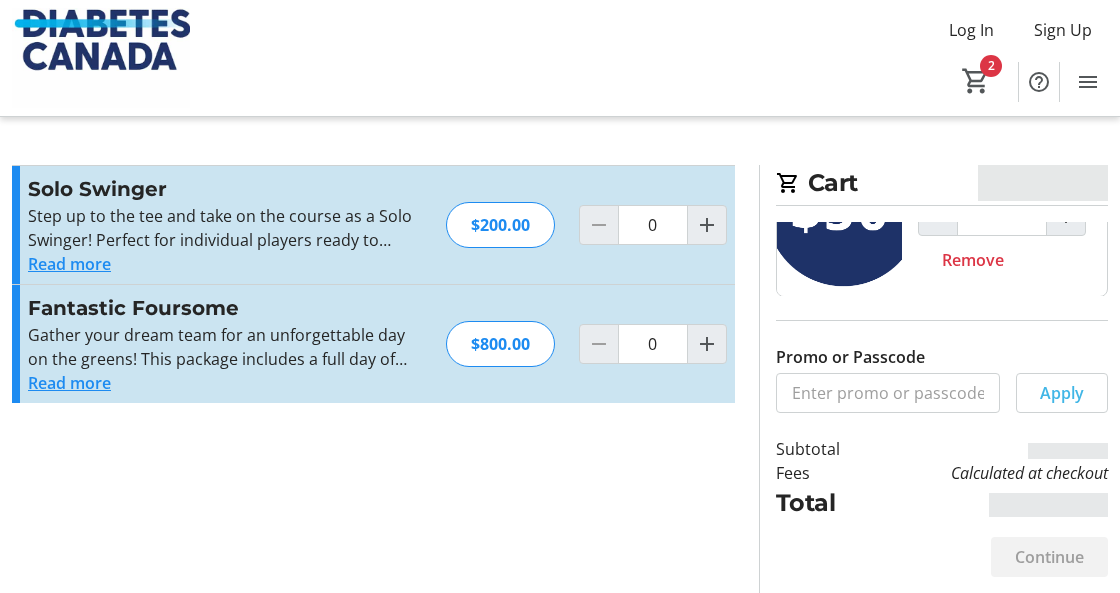 scroll, scrollTop: 96, scrollLeft: 0, axis: vertical 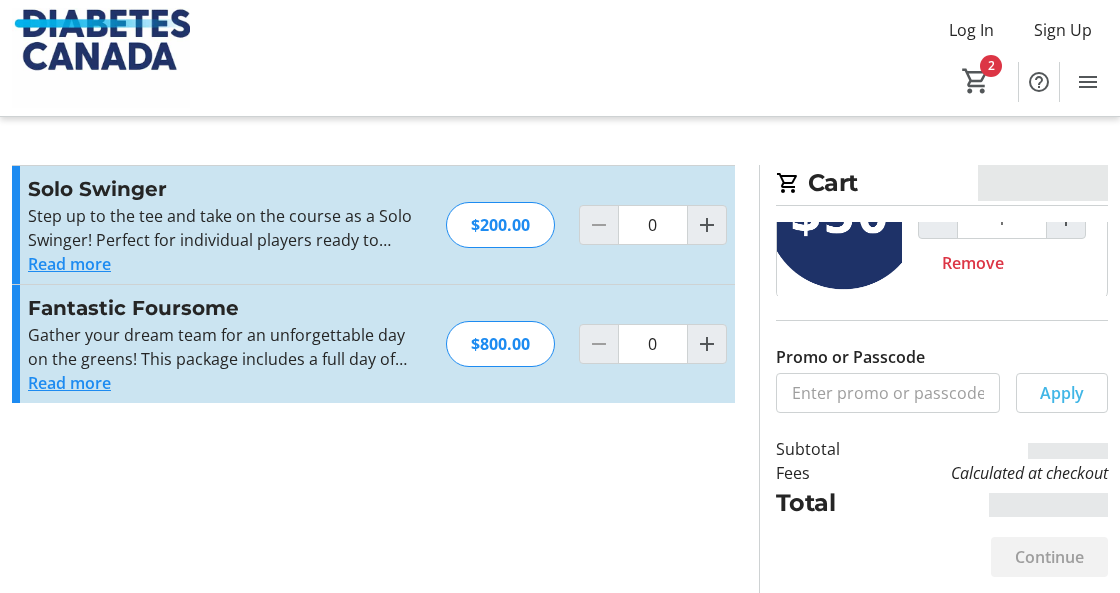 click on "Remove" at bounding box center [973, 263] 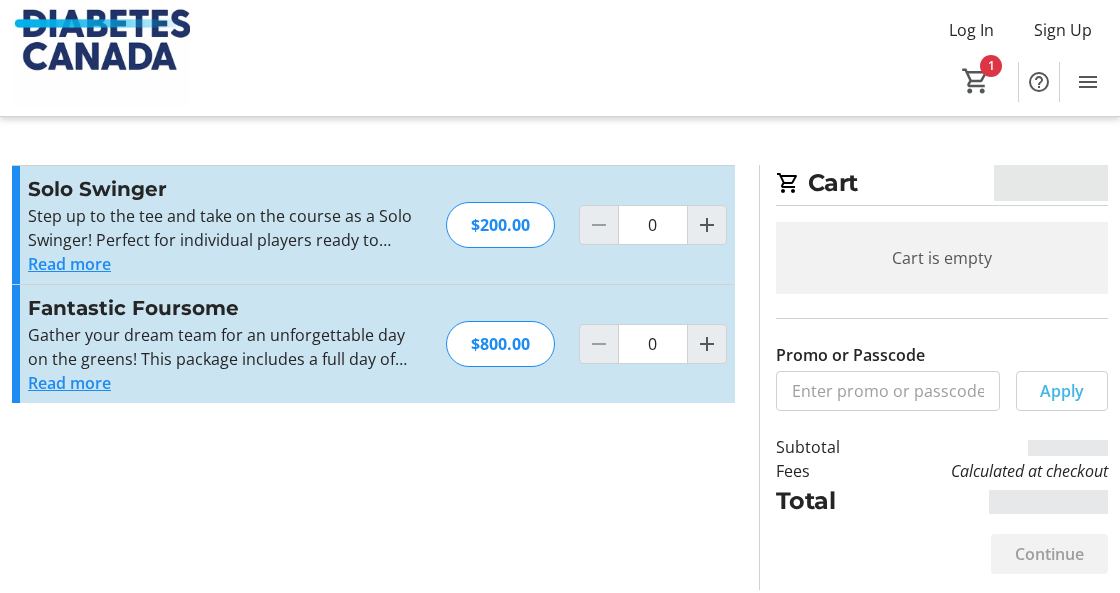 scroll, scrollTop: 0, scrollLeft: 0, axis: both 